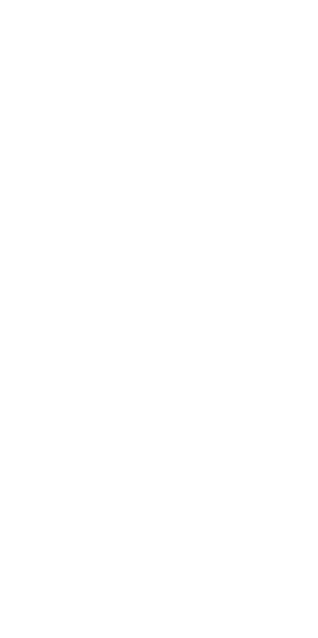 scroll, scrollTop: 0, scrollLeft: 0, axis: both 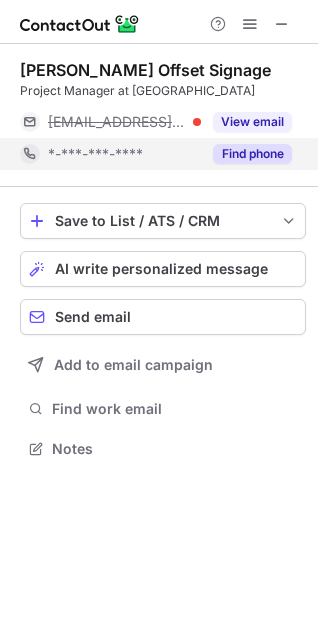 click on "Find phone" at bounding box center [252, 154] 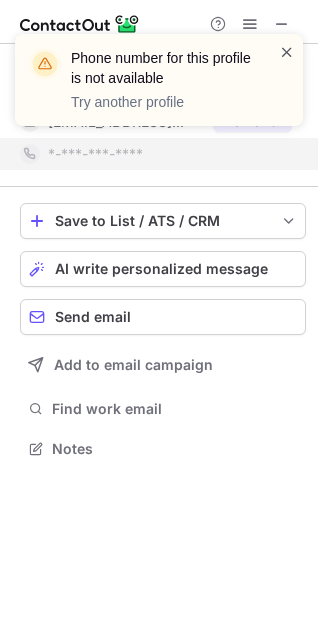 click at bounding box center (287, 52) 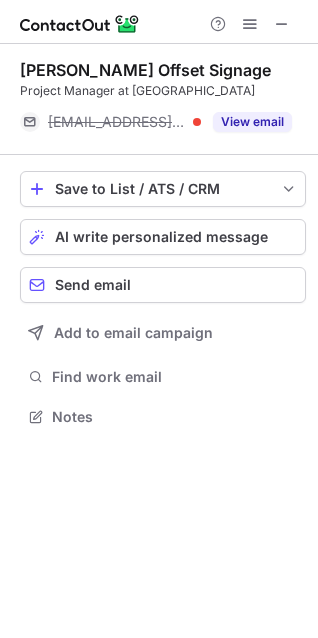 click on "Phone number for this profile is not available Try another profile [PERSON_NAME] Offset Signage Project Manager at Office Stationery [EMAIL_ADDRESS][DOMAIN_NAME] View email Save to List / ATS / CRM List Select Lever Connect Greenhouse Connect Salesforce Connect Hubspot Connect Bullhorn Connect Zapier (100+ Applications) Connect Request a new integration AI write personalized message Send email Add to email campaign Find work email Notes" at bounding box center [159, 319] 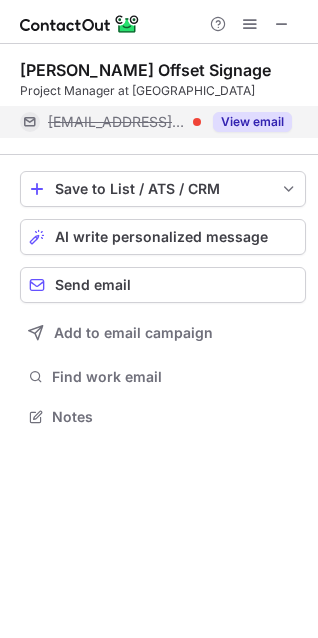 click on "View email" at bounding box center (252, 122) 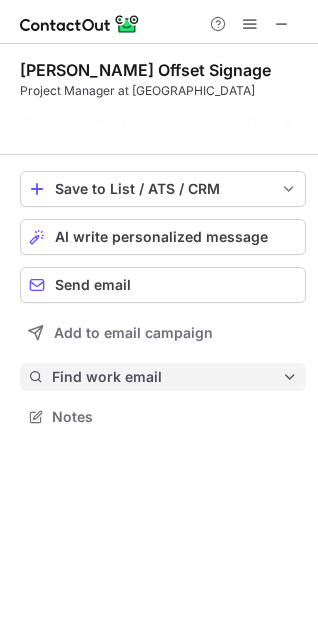 scroll, scrollTop: 371, scrollLeft: 318, axis: both 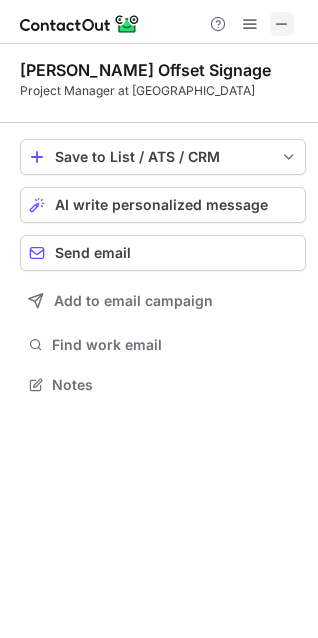 click at bounding box center [282, 24] 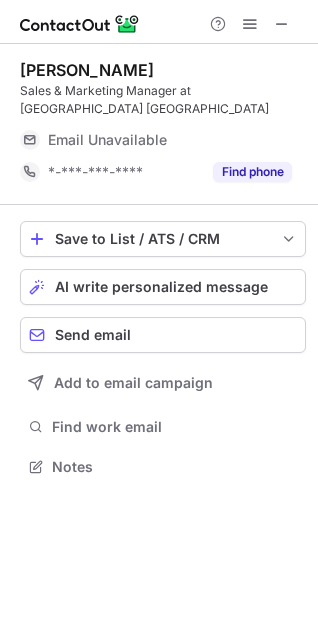 scroll, scrollTop: 0, scrollLeft: 0, axis: both 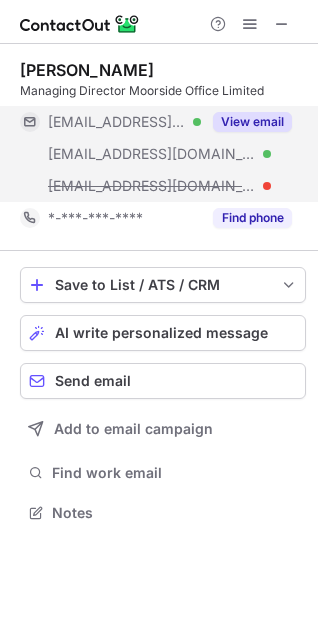 click on "View email" at bounding box center [252, 122] 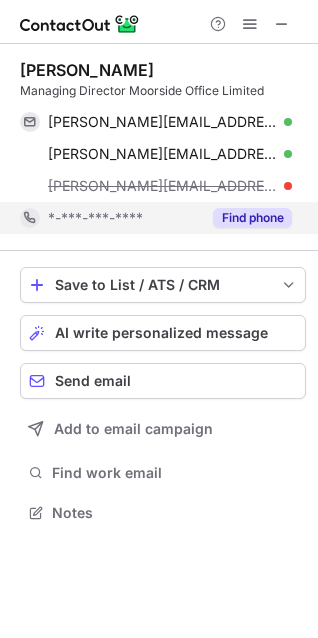 click on "Find phone" at bounding box center [252, 218] 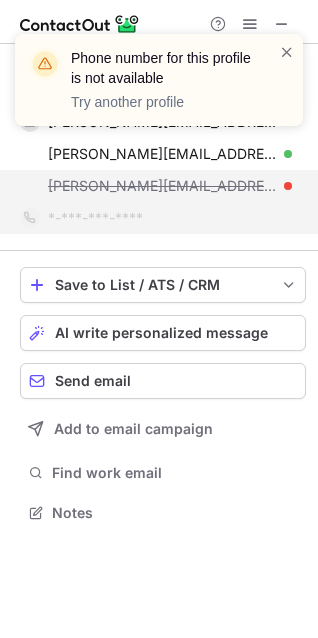 drag, startPoint x: 287, startPoint y: 51, endPoint x: 212, endPoint y: 185, distance: 153.56107 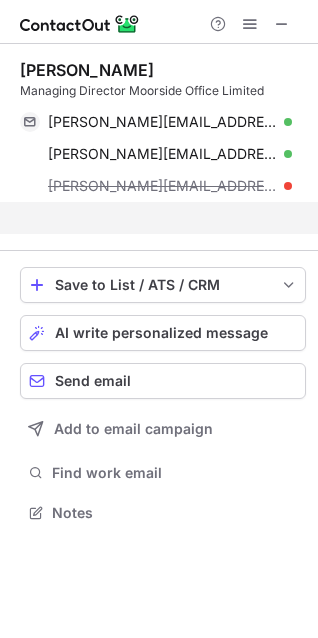 scroll, scrollTop: 467, scrollLeft: 318, axis: both 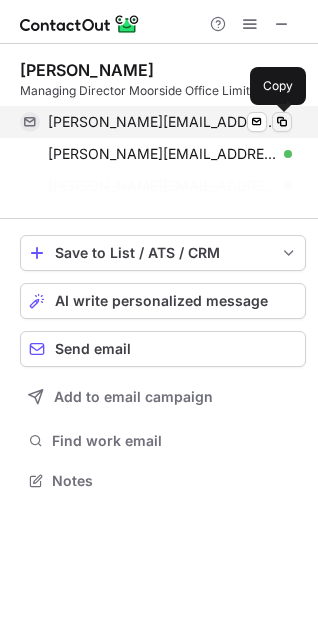 click at bounding box center [282, 122] 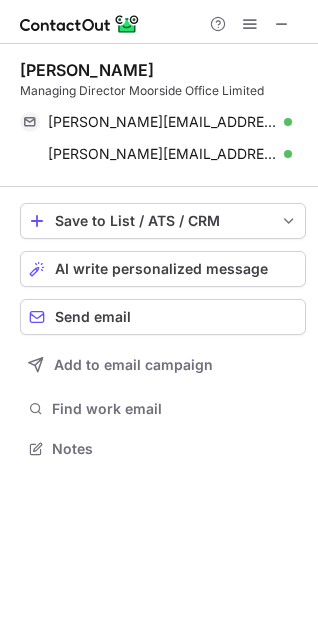 scroll, scrollTop: 435, scrollLeft: 318, axis: both 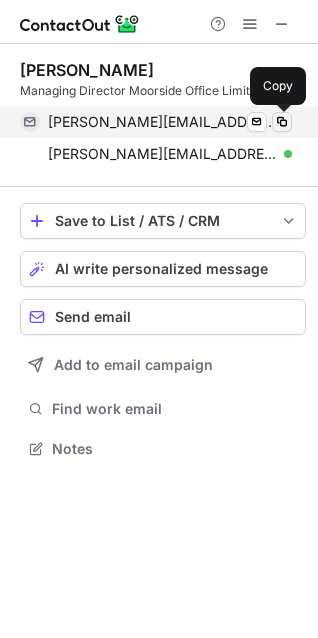 click at bounding box center (282, 122) 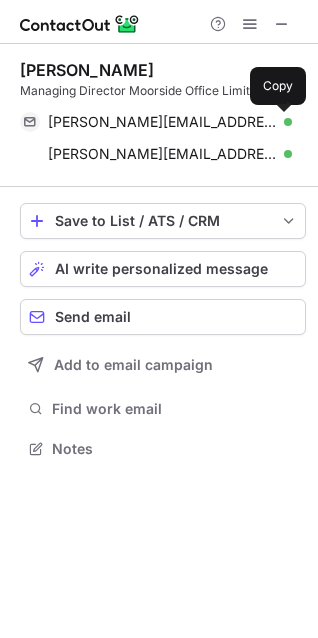 drag, startPoint x: 282, startPoint y: 122, endPoint x: 175, endPoint y: 20, distance: 147.8276 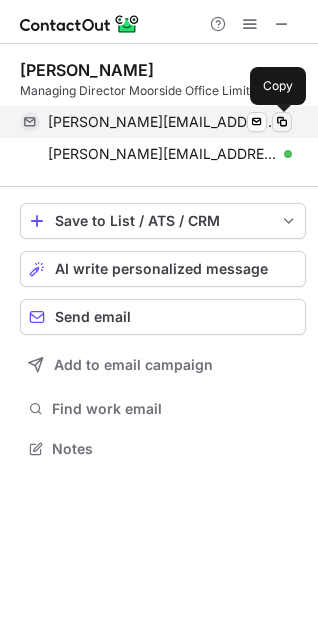 click at bounding box center (282, 122) 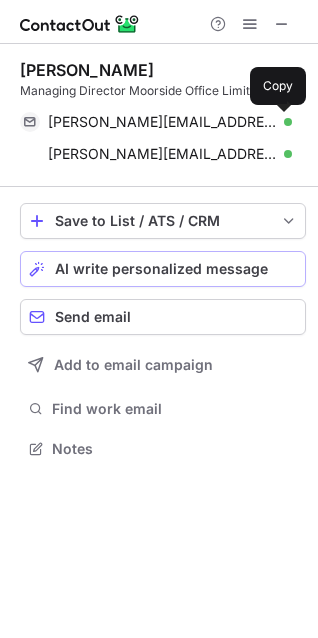 type 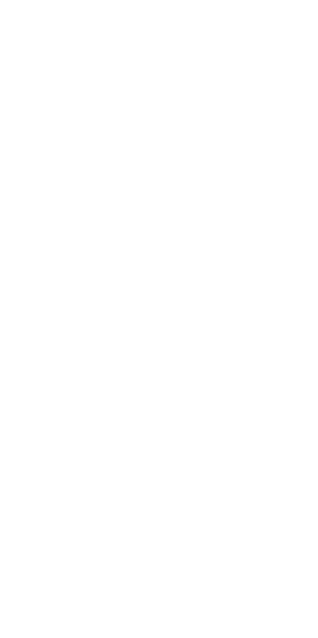 scroll, scrollTop: 0, scrollLeft: 0, axis: both 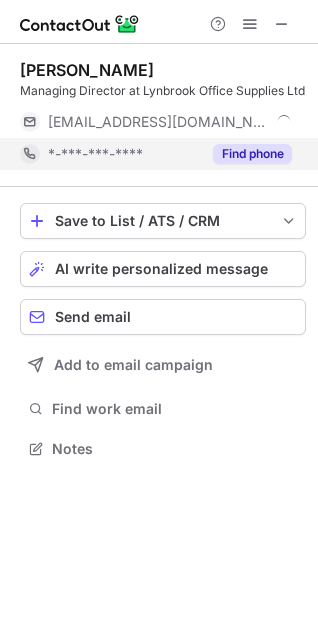 click on "Find phone" at bounding box center (252, 154) 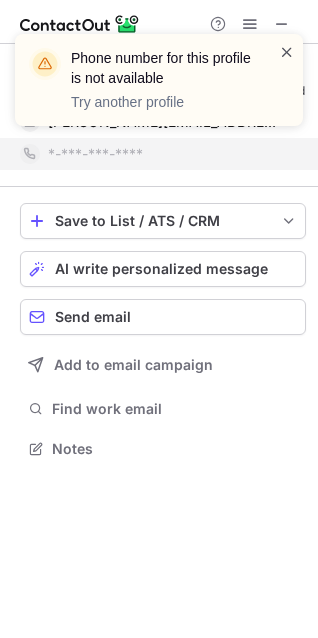 click at bounding box center [287, 52] 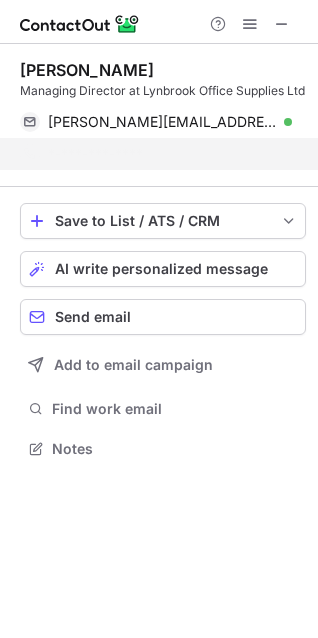 scroll, scrollTop: 403, scrollLeft: 318, axis: both 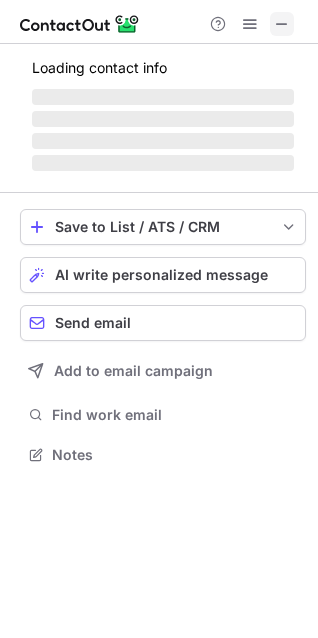 click at bounding box center (282, 24) 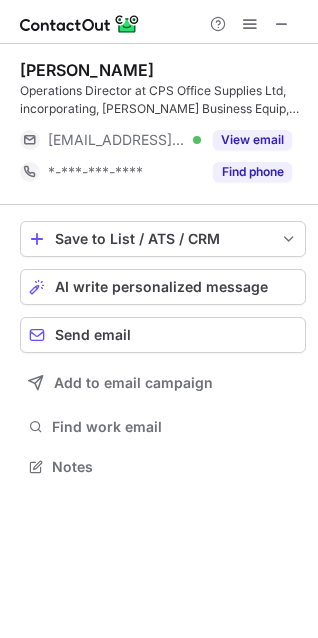 scroll, scrollTop: 10, scrollLeft: 10, axis: both 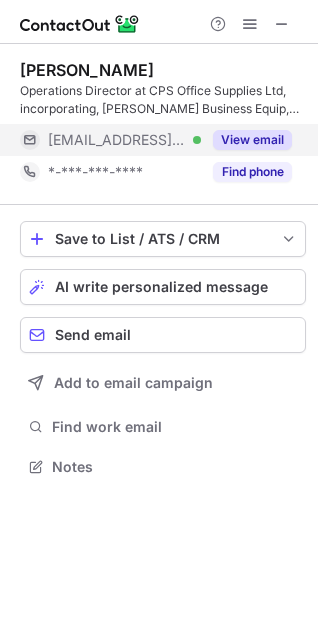 click on "View email" at bounding box center [252, 140] 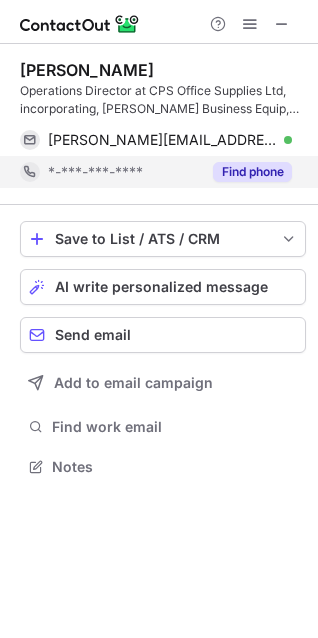 click on "Find phone" at bounding box center (252, 172) 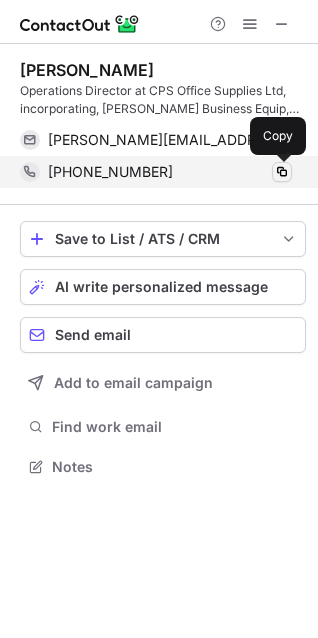 click at bounding box center (282, 172) 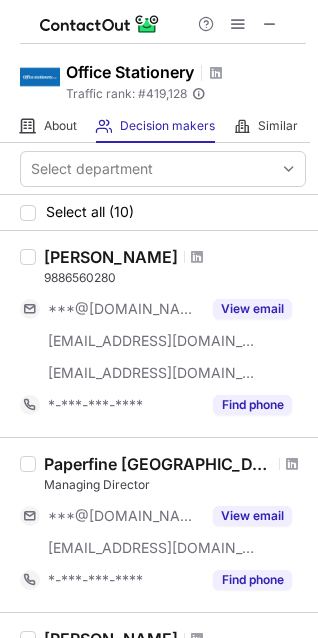 scroll, scrollTop: 0, scrollLeft: 0, axis: both 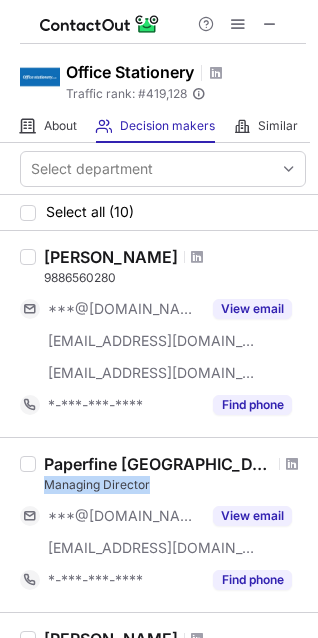 drag, startPoint x: 154, startPoint y: 492, endPoint x: 44, endPoint y: 491, distance: 110.00455 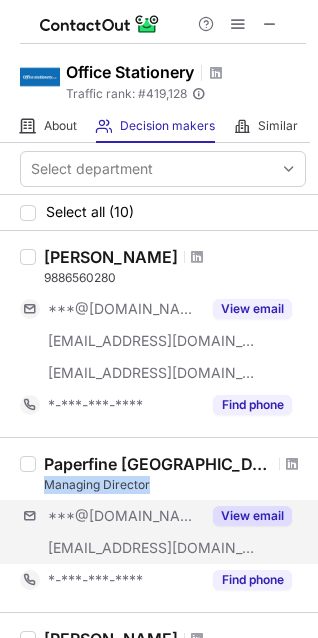copy on "Managing Director" 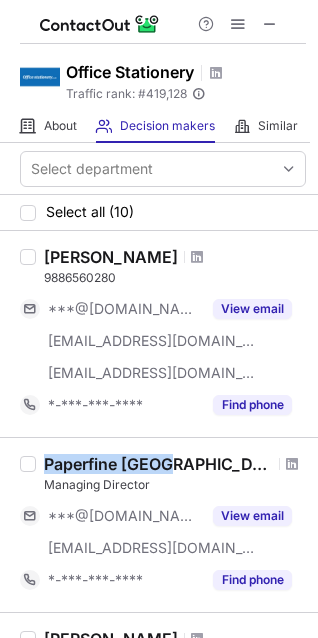 drag, startPoint x: 46, startPoint y: 461, endPoint x: 157, endPoint y: 465, distance: 111.07205 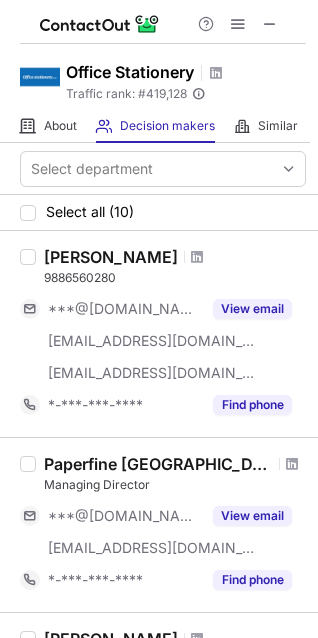 click on "Paperfine [GEOGRAPHIC_DATA]" at bounding box center (175, 464) 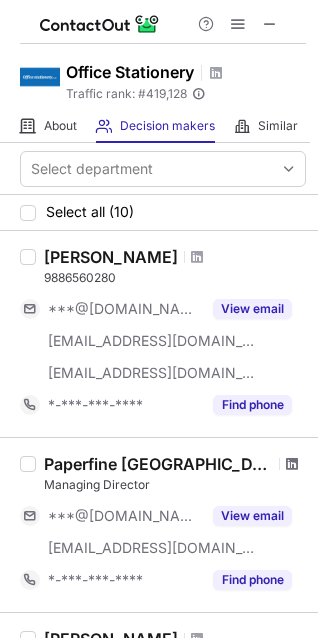 click at bounding box center (292, 464) 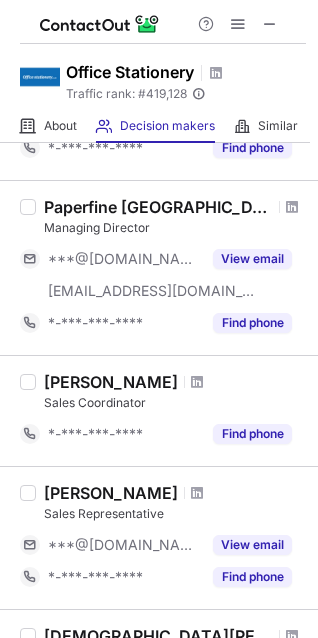 scroll, scrollTop: 0, scrollLeft: 0, axis: both 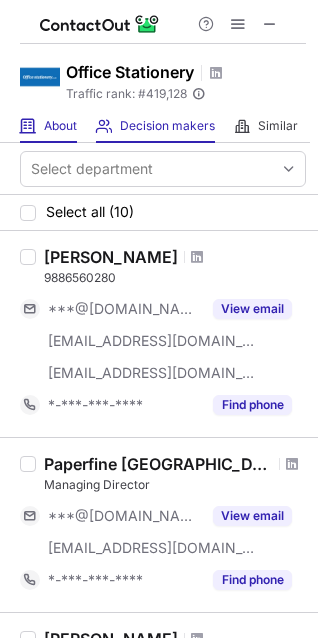 click on "About About Company" at bounding box center (48, 126) 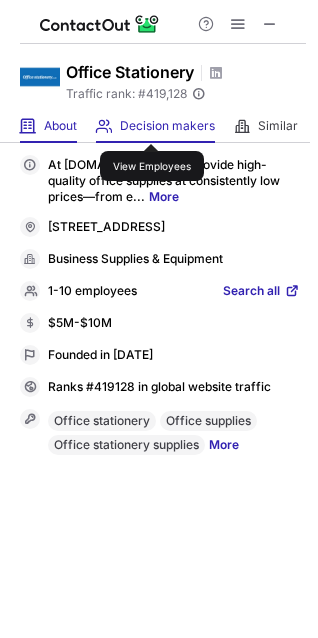 click on "Decision makers" at bounding box center [167, 126] 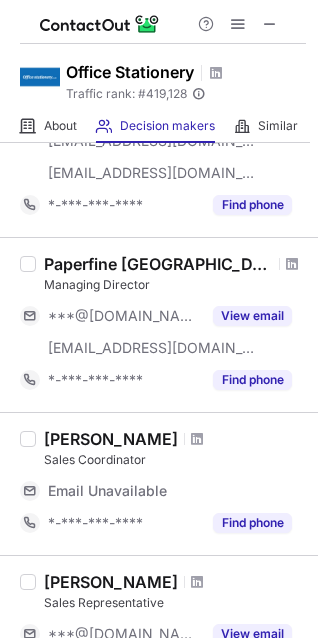scroll, scrollTop: 500, scrollLeft: 0, axis: vertical 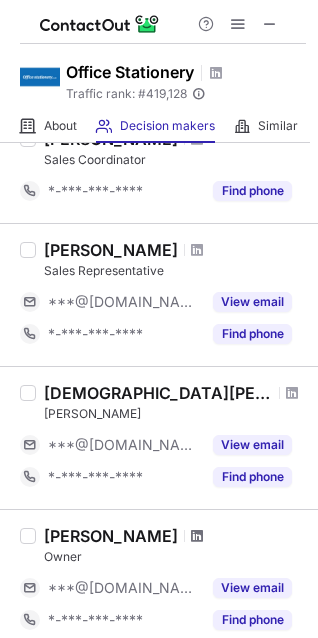 click at bounding box center (197, 536) 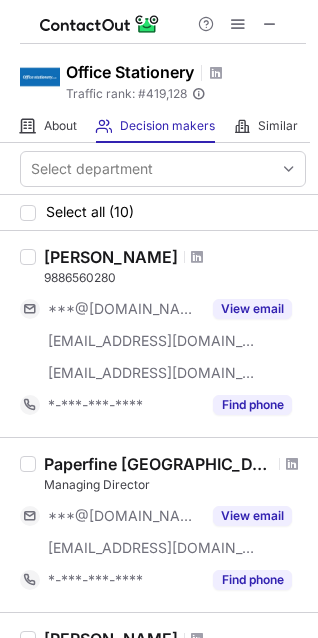 scroll, scrollTop: 100, scrollLeft: 0, axis: vertical 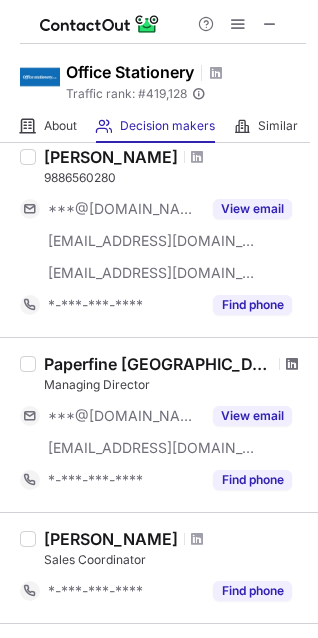 click at bounding box center [292, 364] 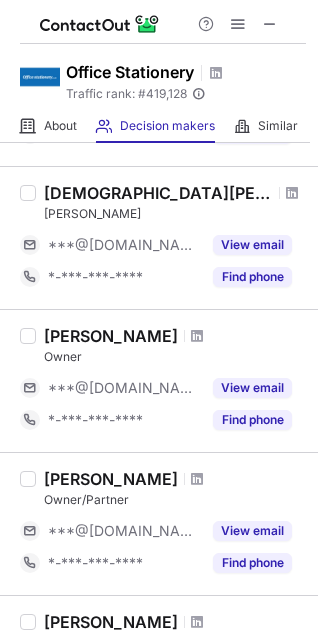 scroll, scrollTop: 800, scrollLeft: 0, axis: vertical 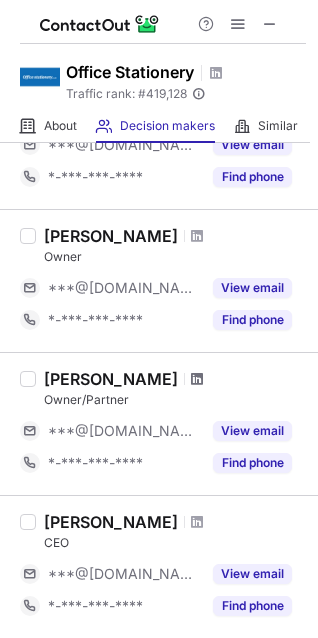 click at bounding box center [197, 379] 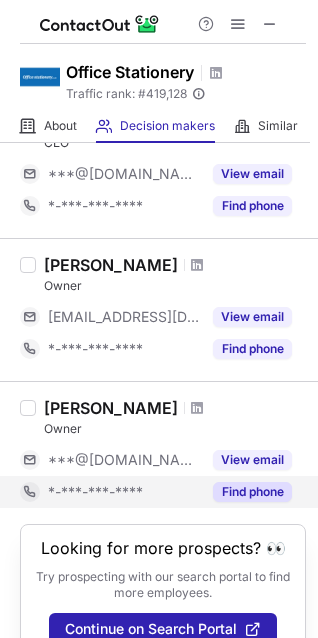 scroll, scrollTop: 1257, scrollLeft: 0, axis: vertical 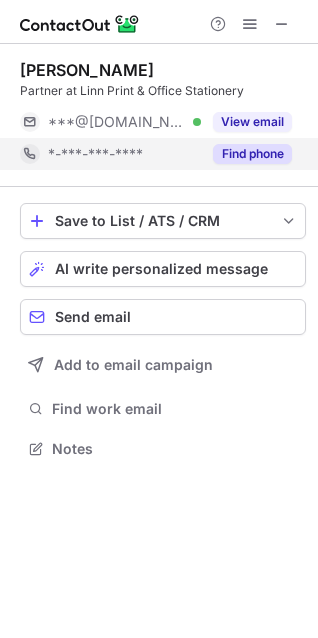 click on "Find phone" at bounding box center [252, 154] 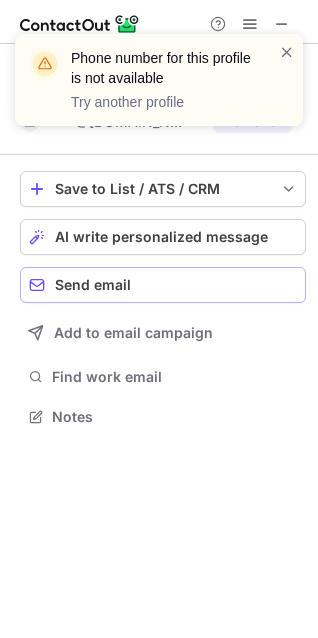 scroll, scrollTop: 403, scrollLeft: 318, axis: both 